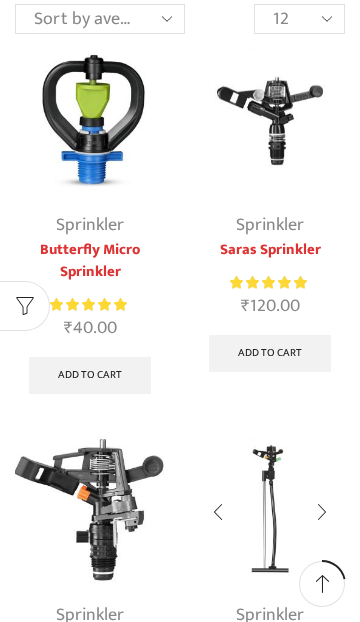 scroll, scrollTop: 0, scrollLeft: 0, axis: both 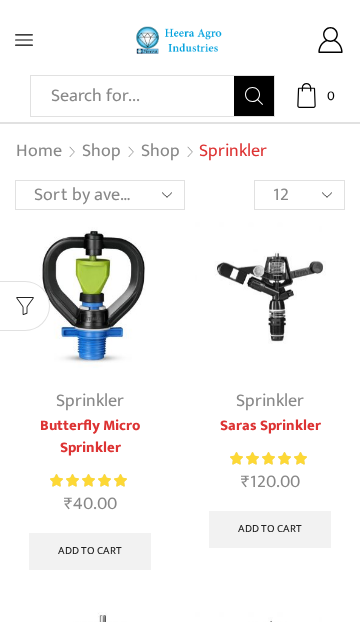 click on "Shop" at bounding box center (160, 152) 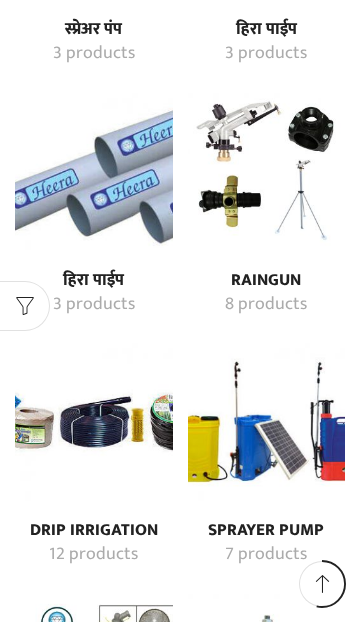 scroll, scrollTop: 4913, scrollLeft: 0, axis: vertical 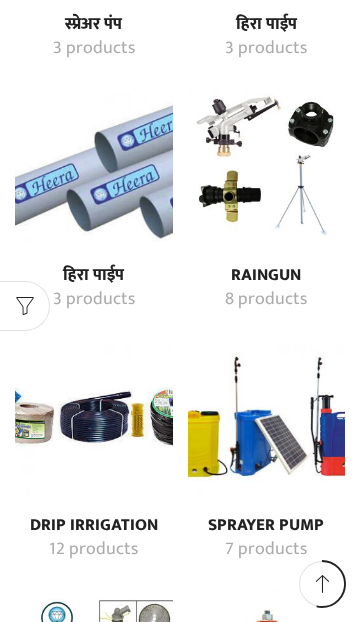 click on "12 products" at bounding box center (93, 550) 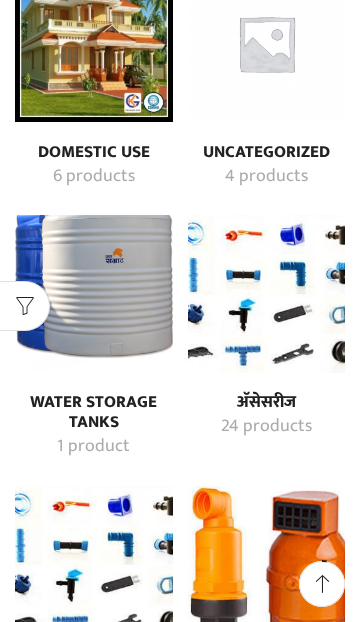 scroll, scrollTop: 256, scrollLeft: 0, axis: vertical 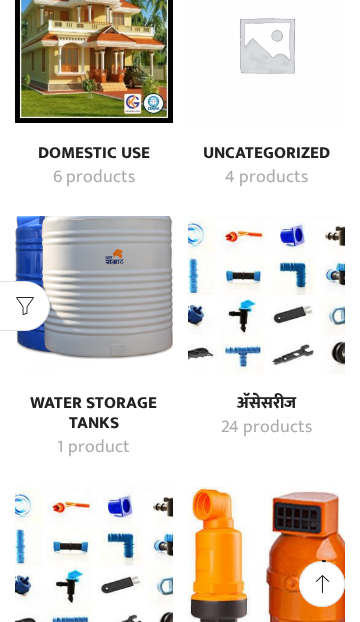 click at bounding box center [94, 566] 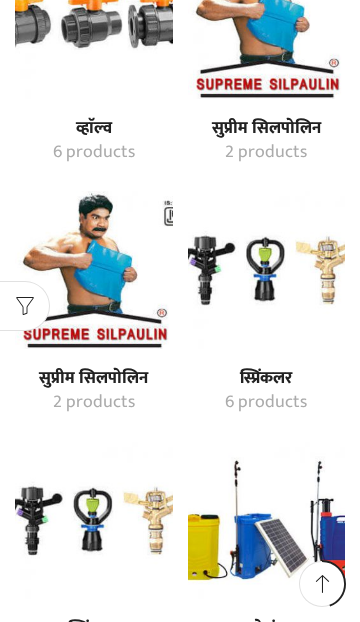 scroll, scrollTop: 4062, scrollLeft: 0, axis: vertical 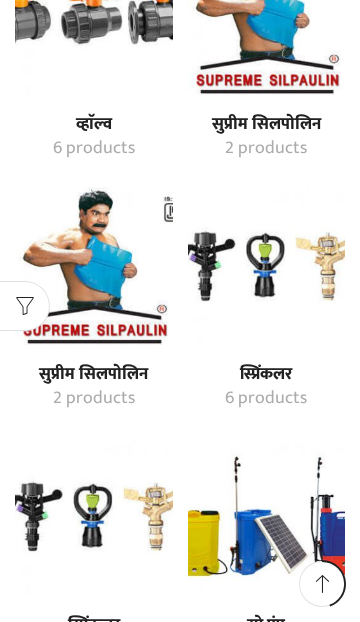 click on "स्प्रिंकलर" at bounding box center (266, 374) 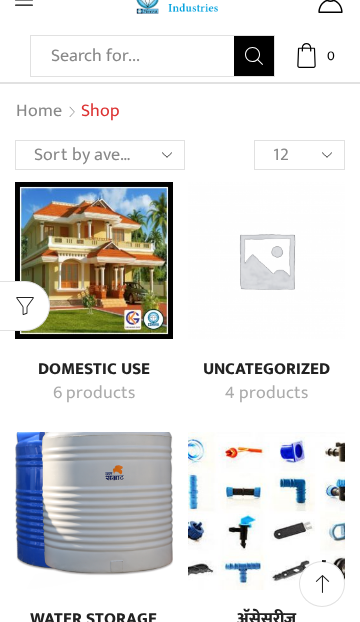 scroll, scrollTop: 0, scrollLeft: 0, axis: both 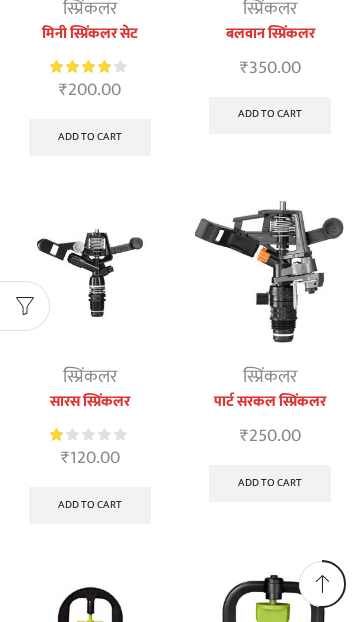 click at bounding box center (270, 273) 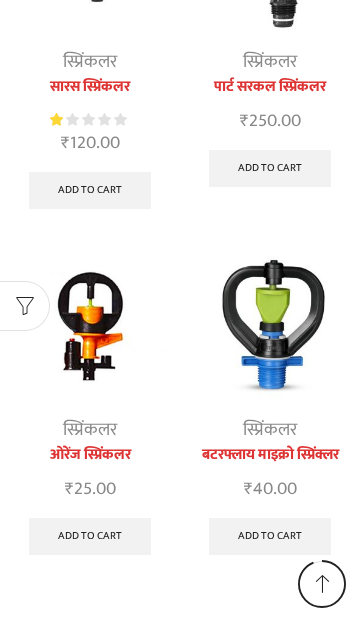 scroll, scrollTop: 706, scrollLeft: 0, axis: vertical 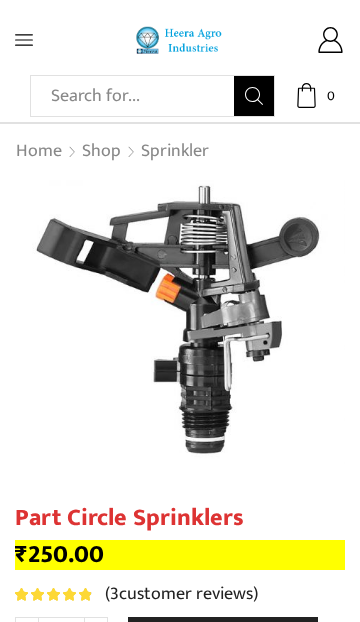 click at bounding box center [315, 438] 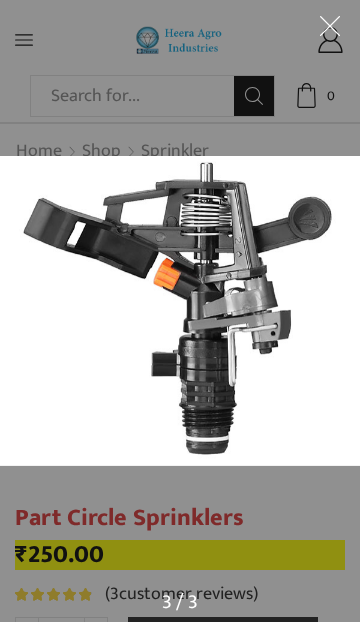 click at bounding box center [180, 467] 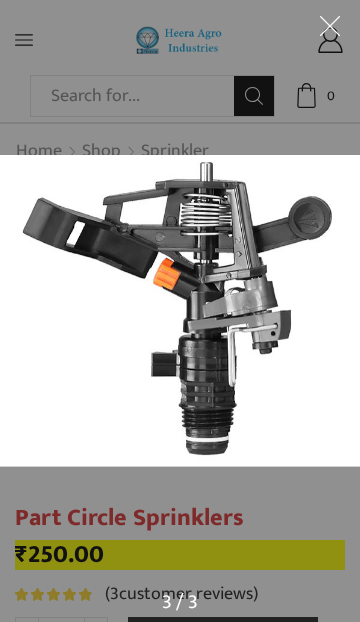 click at bounding box center [179, 467] 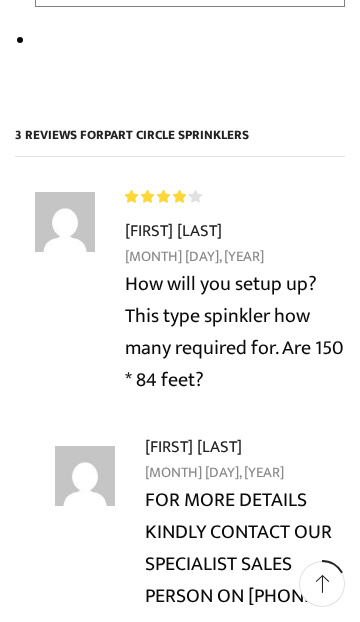 scroll, scrollTop: 1595, scrollLeft: 0, axis: vertical 